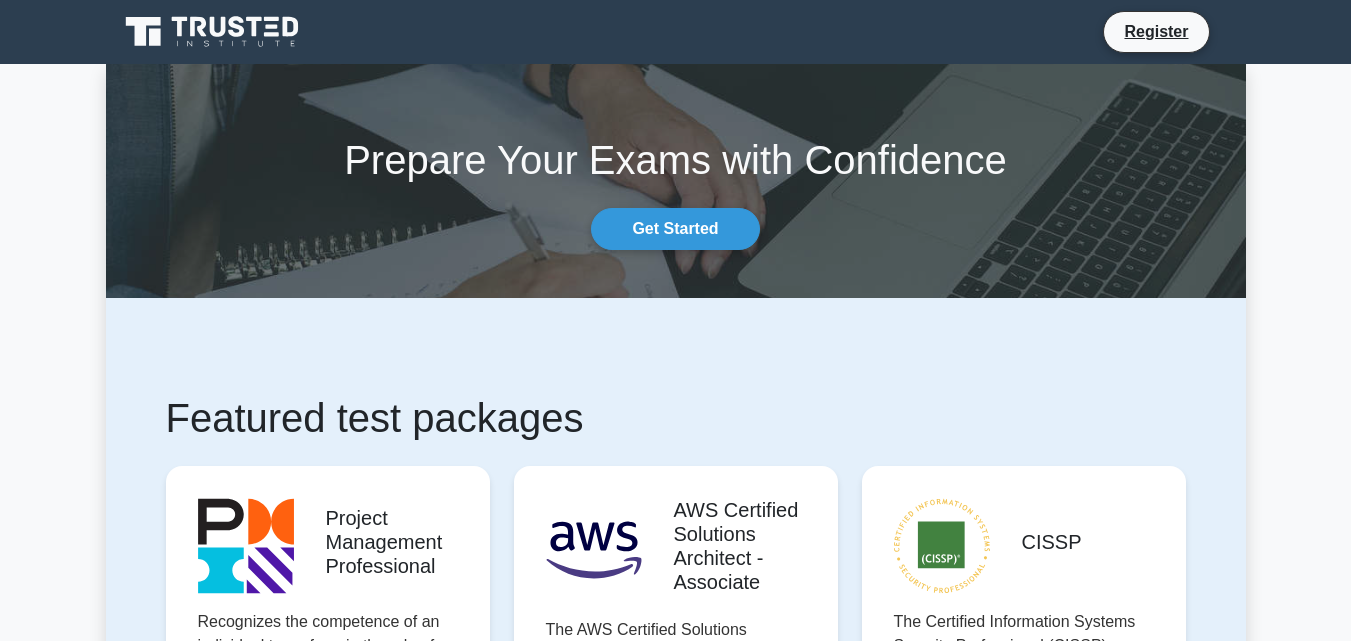 scroll, scrollTop: 0, scrollLeft: 0, axis: both 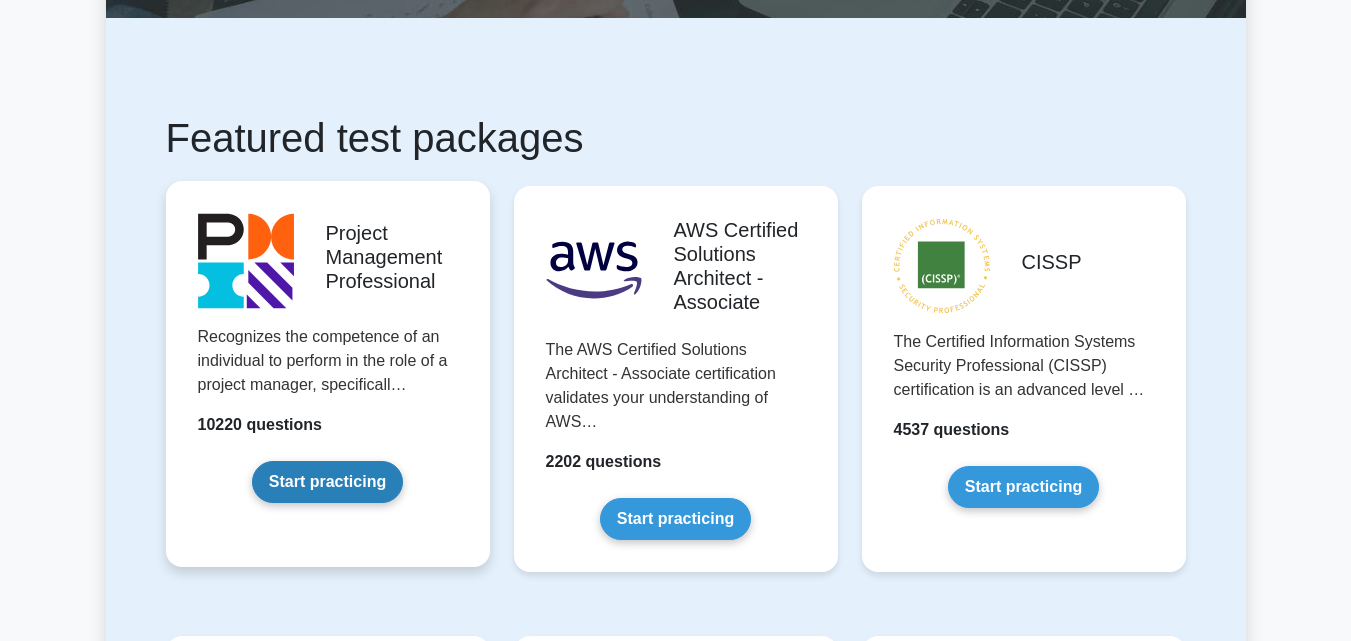 click on "Start practicing" at bounding box center (327, 482) 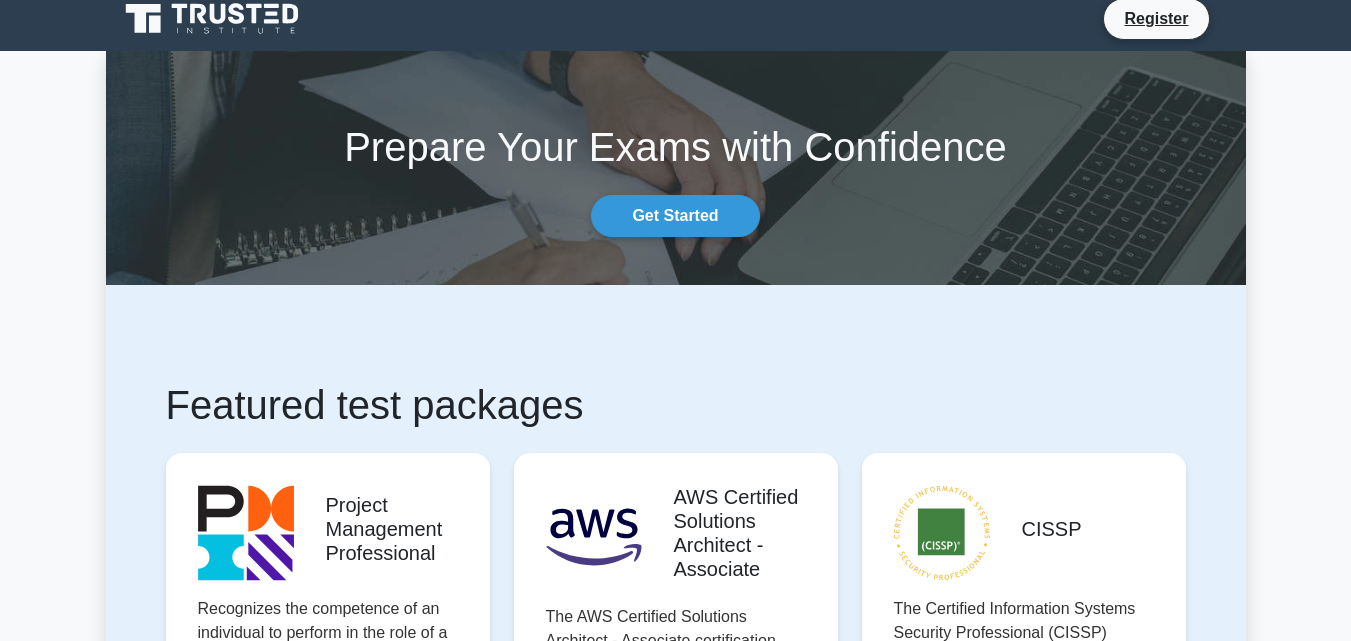 scroll, scrollTop: 0, scrollLeft: 0, axis: both 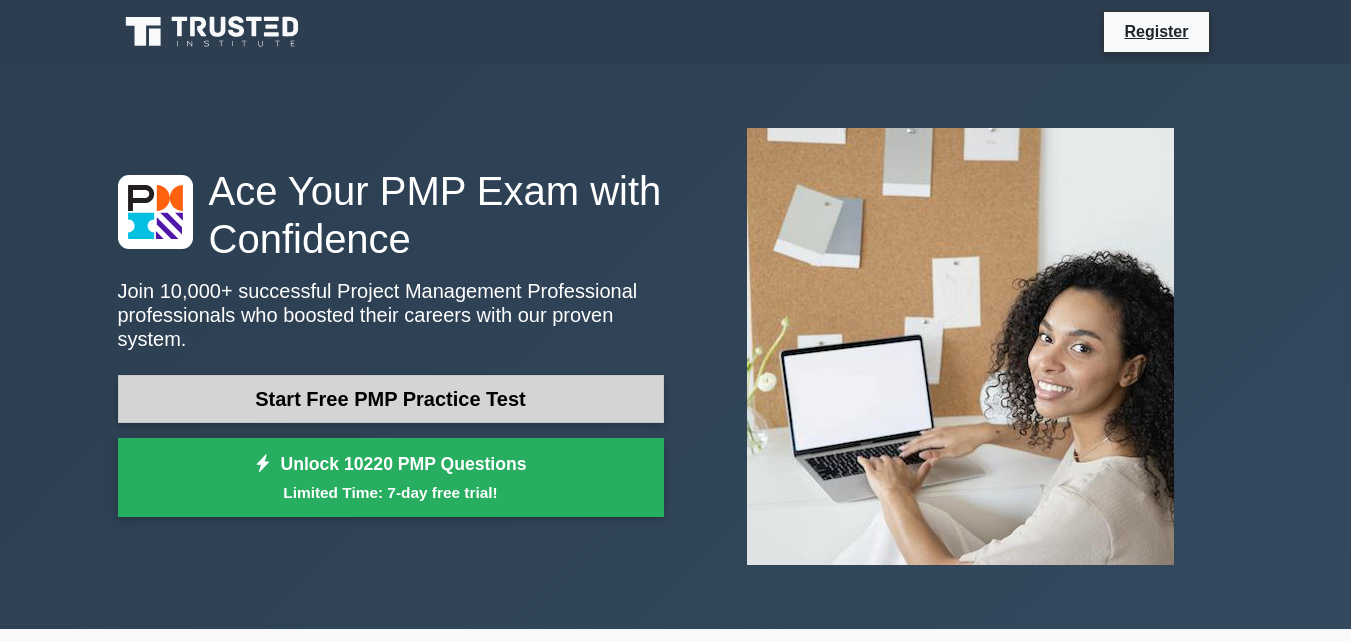 click on "Start Free PMP Practice Test" at bounding box center (391, 399) 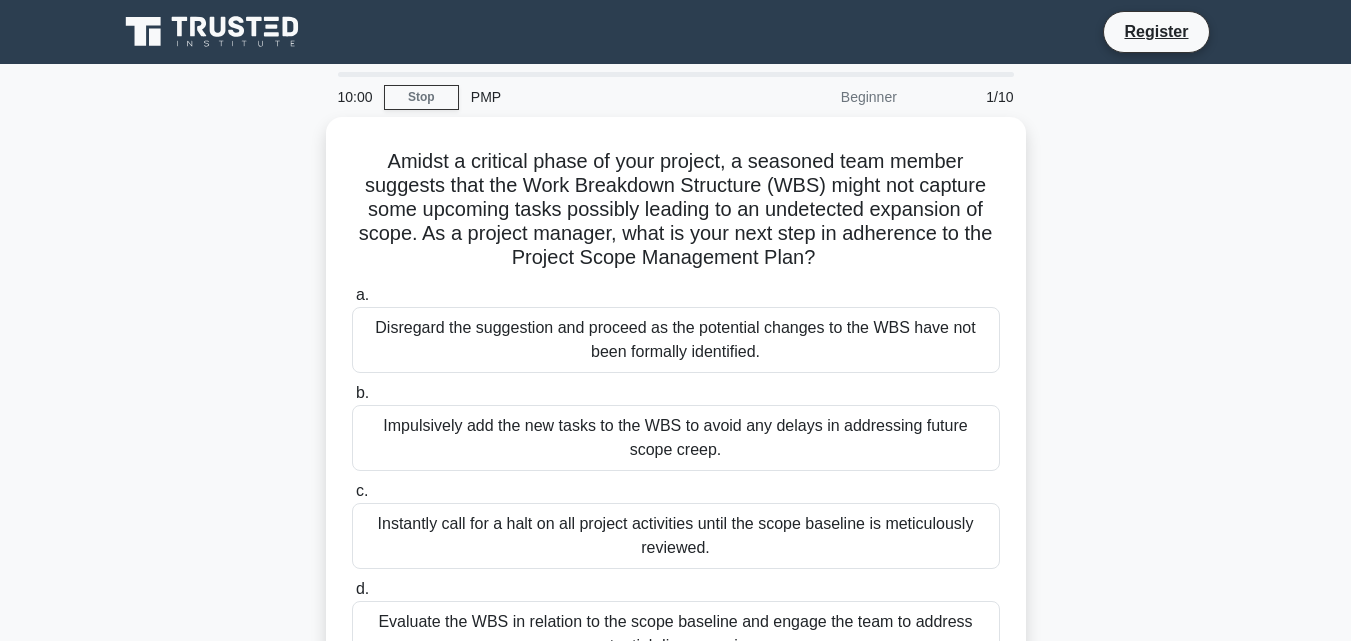 scroll, scrollTop: 0, scrollLeft: 0, axis: both 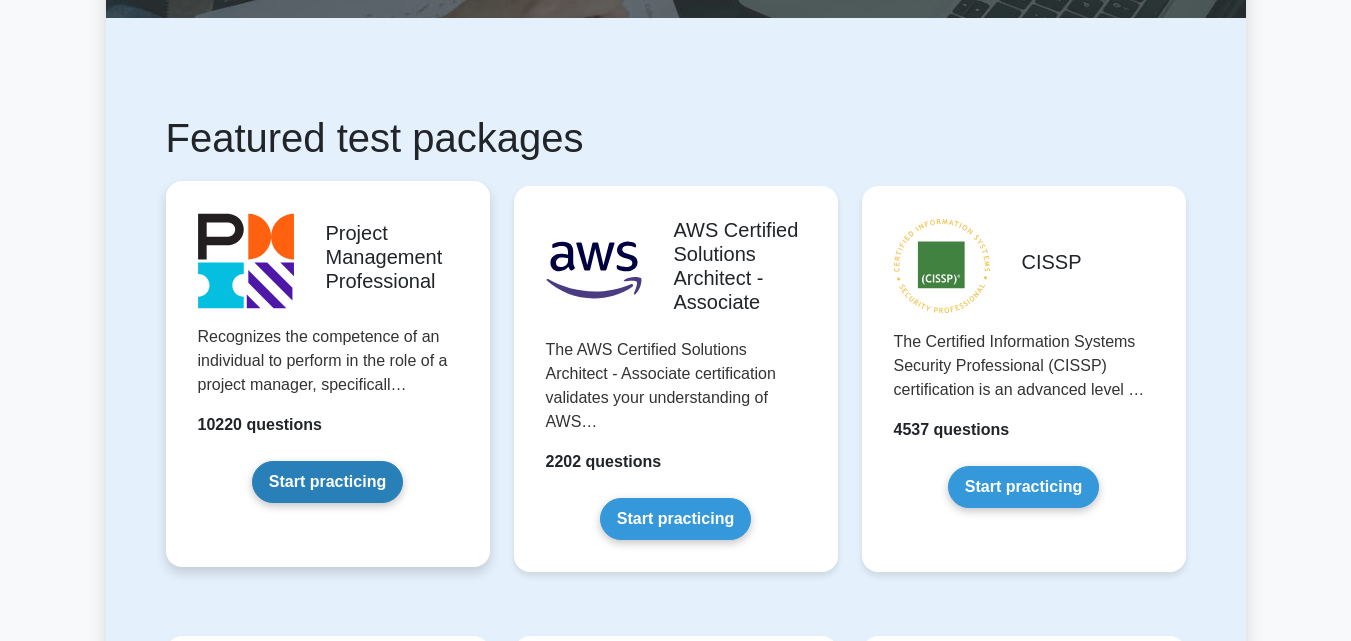 click on "Start practicing" at bounding box center (327, 482) 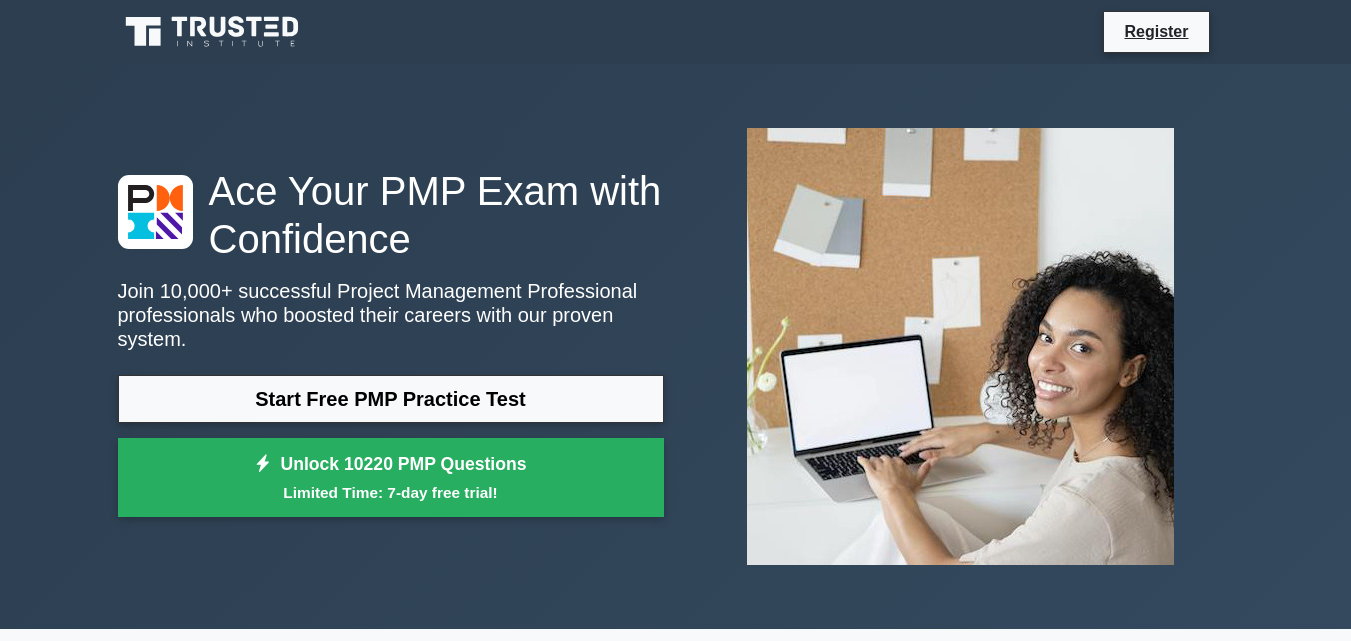 scroll, scrollTop: 0, scrollLeft: 0, axis: both 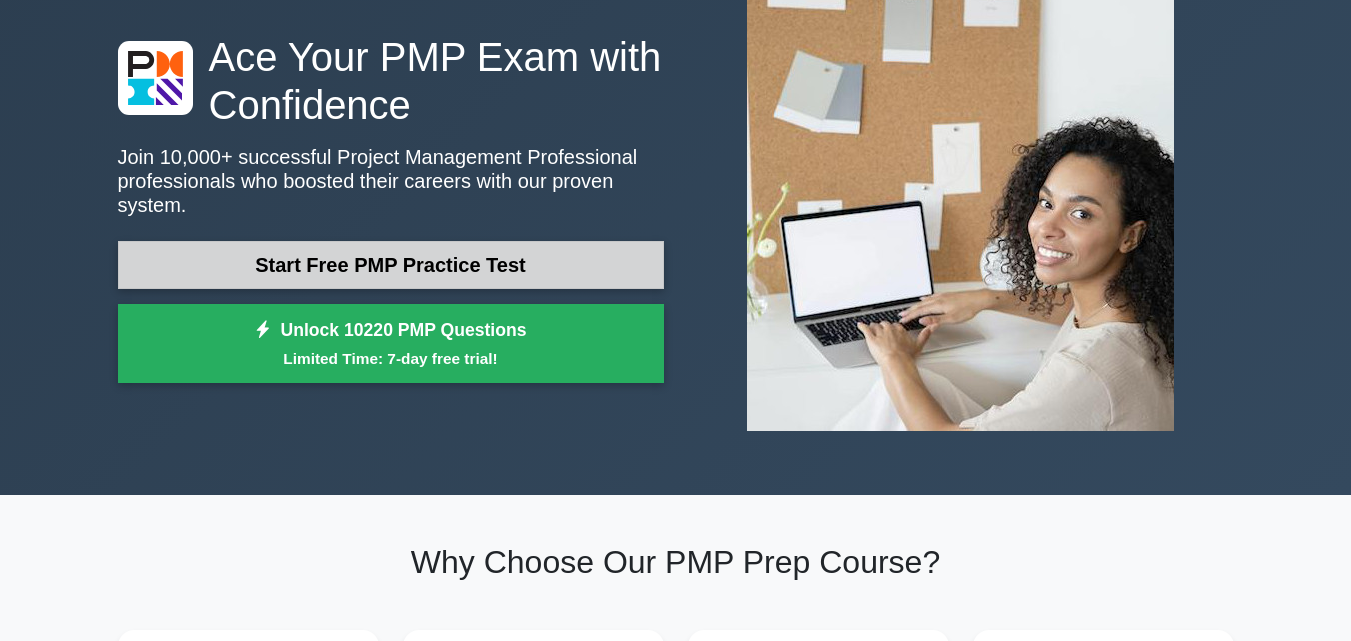 click on "Start Free PMP Practice Test" at bounding box center [391, 265] 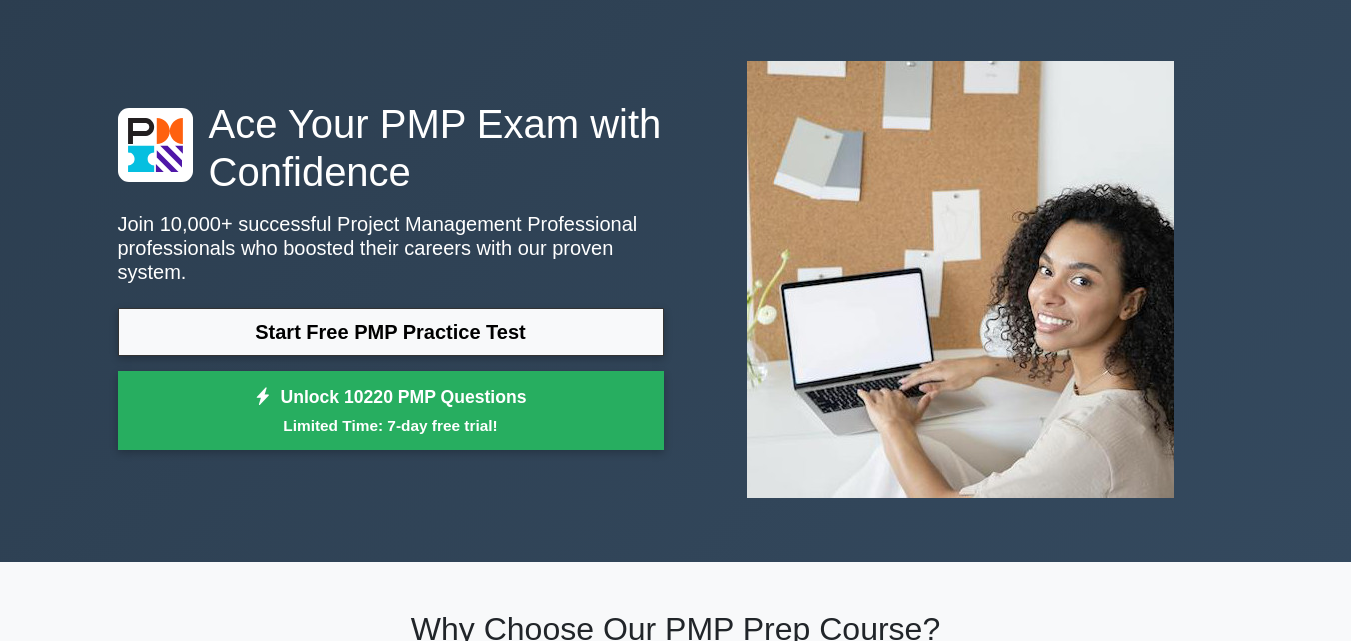 scroll, scrollTop: 0, scrollLeft: 0, axis: both 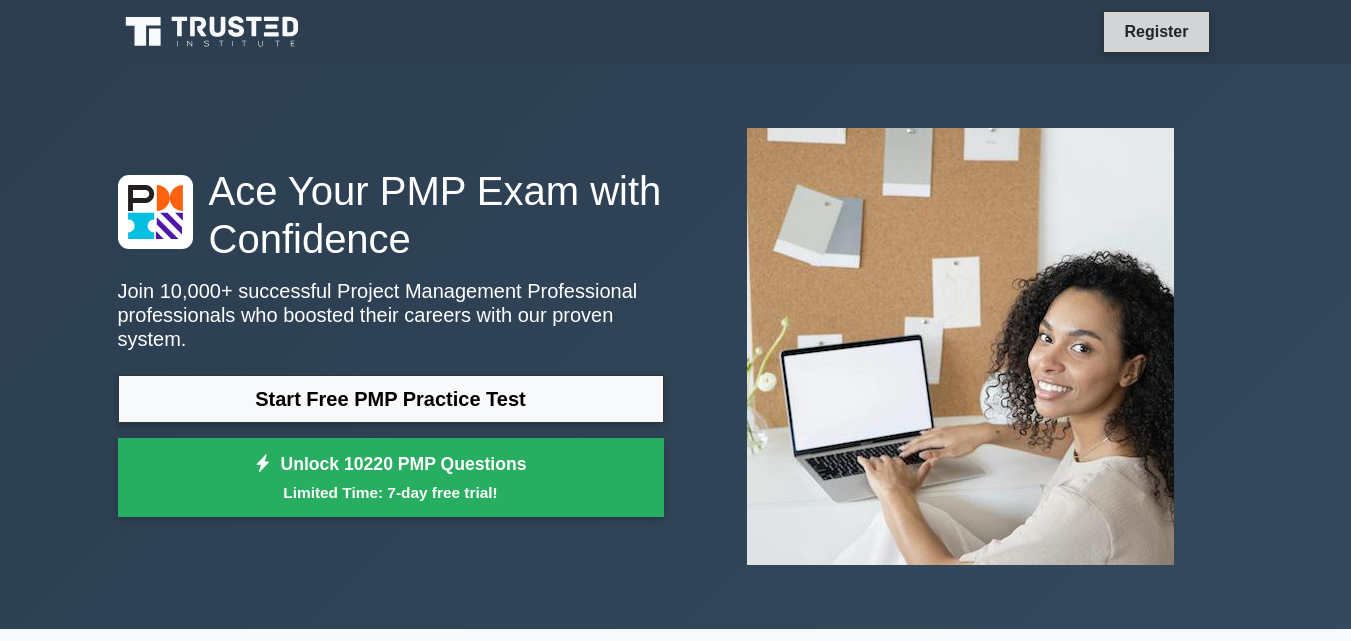 click on "Register" at bounding box center (1156, 31) 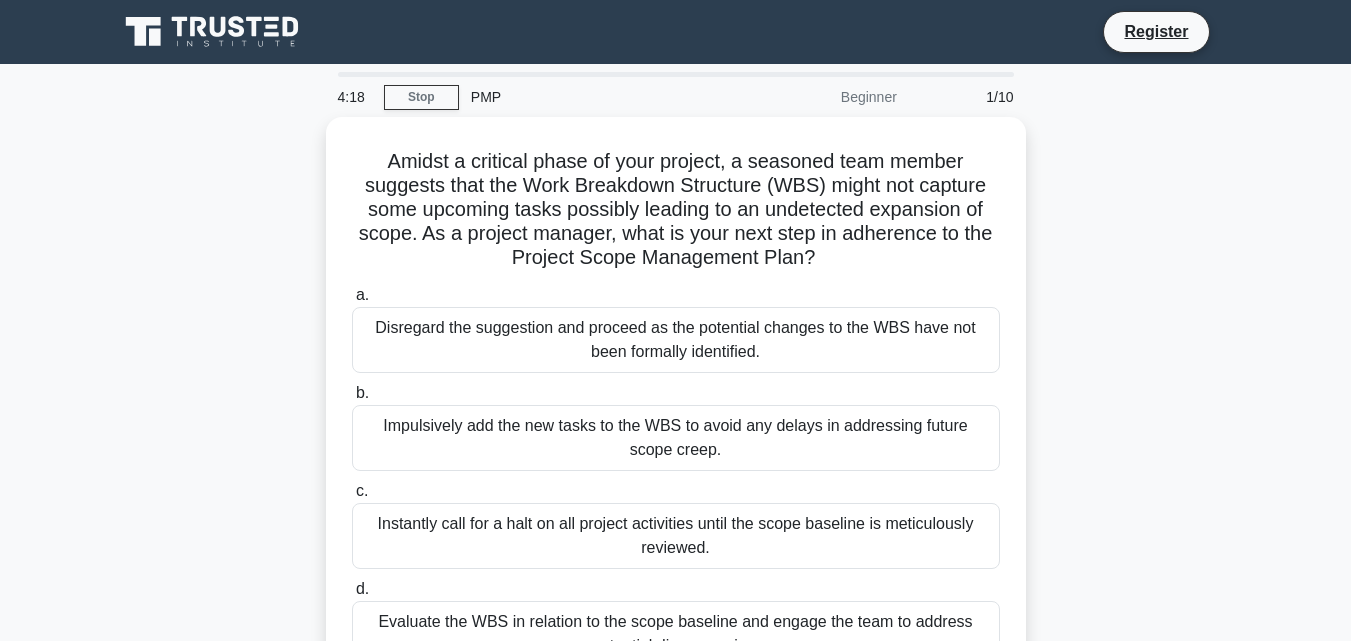 scroll, scrollTop: 0, scrollLeft: 0, axis: both 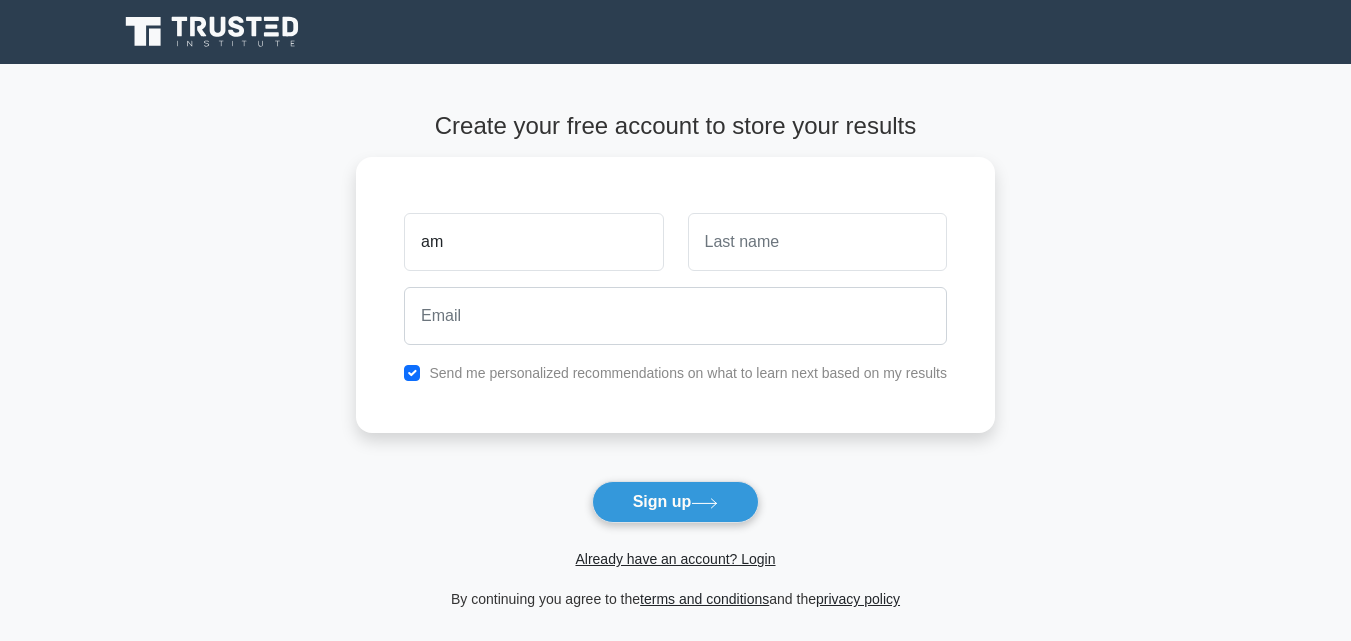 type on "a" 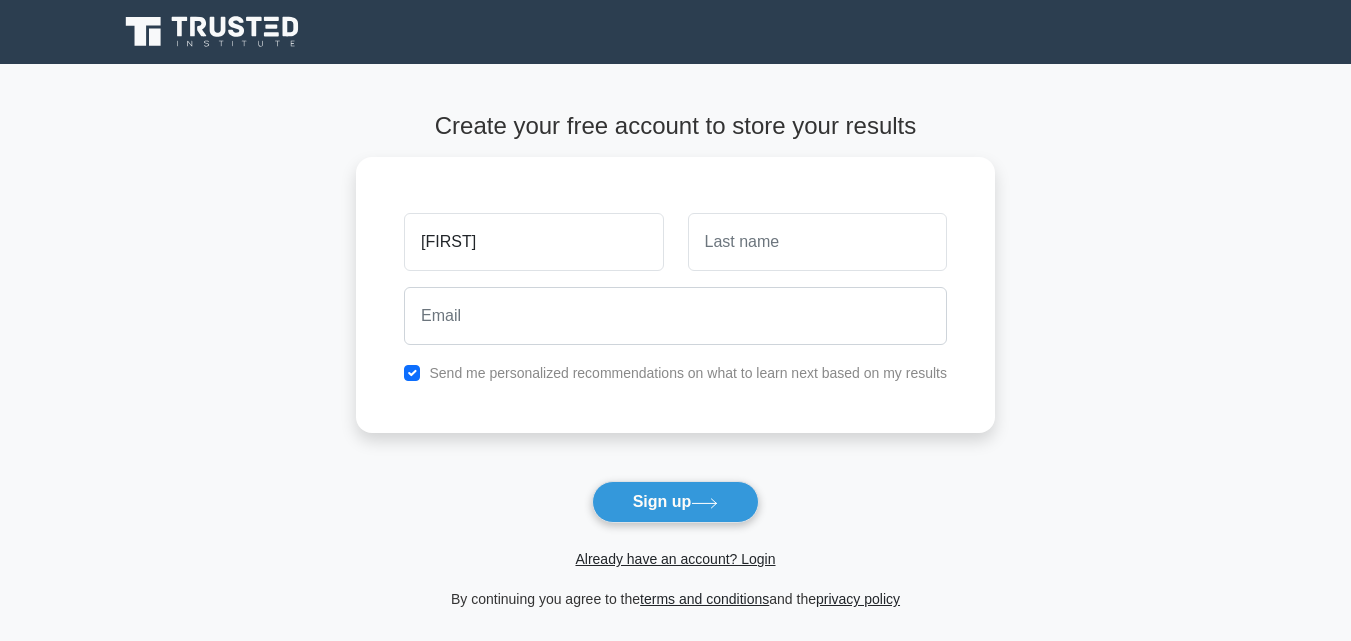 type on "[FIRST]" 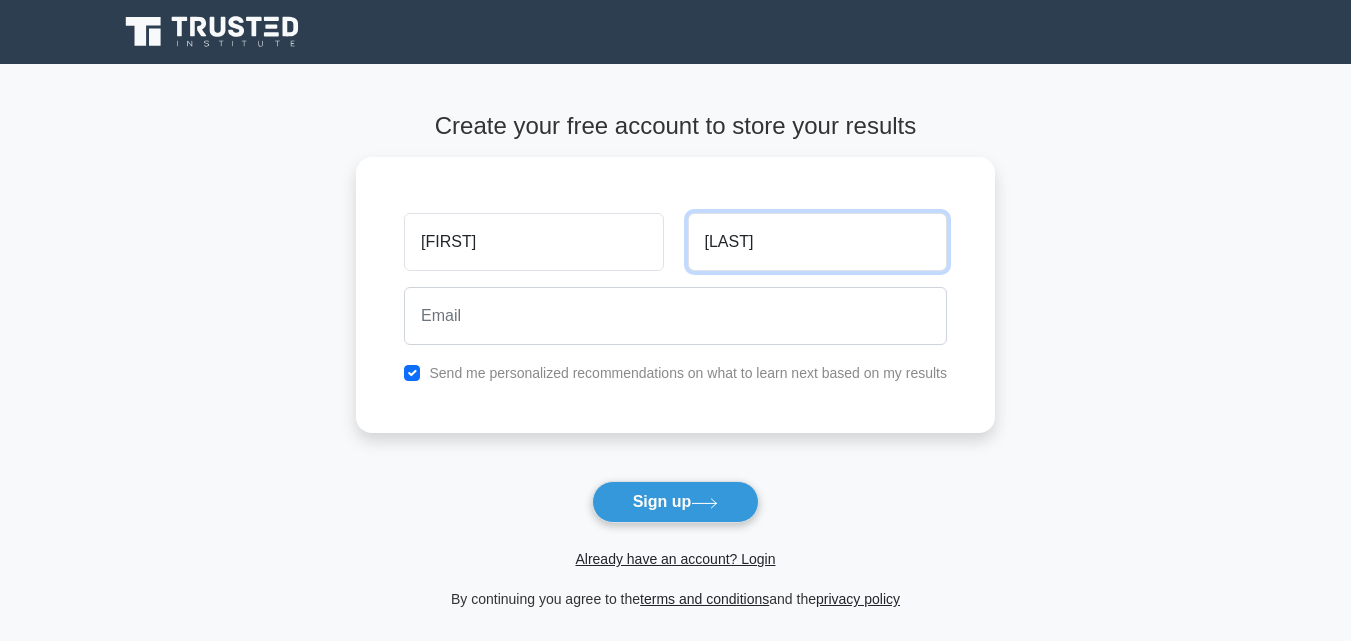 type on "[LAST]" 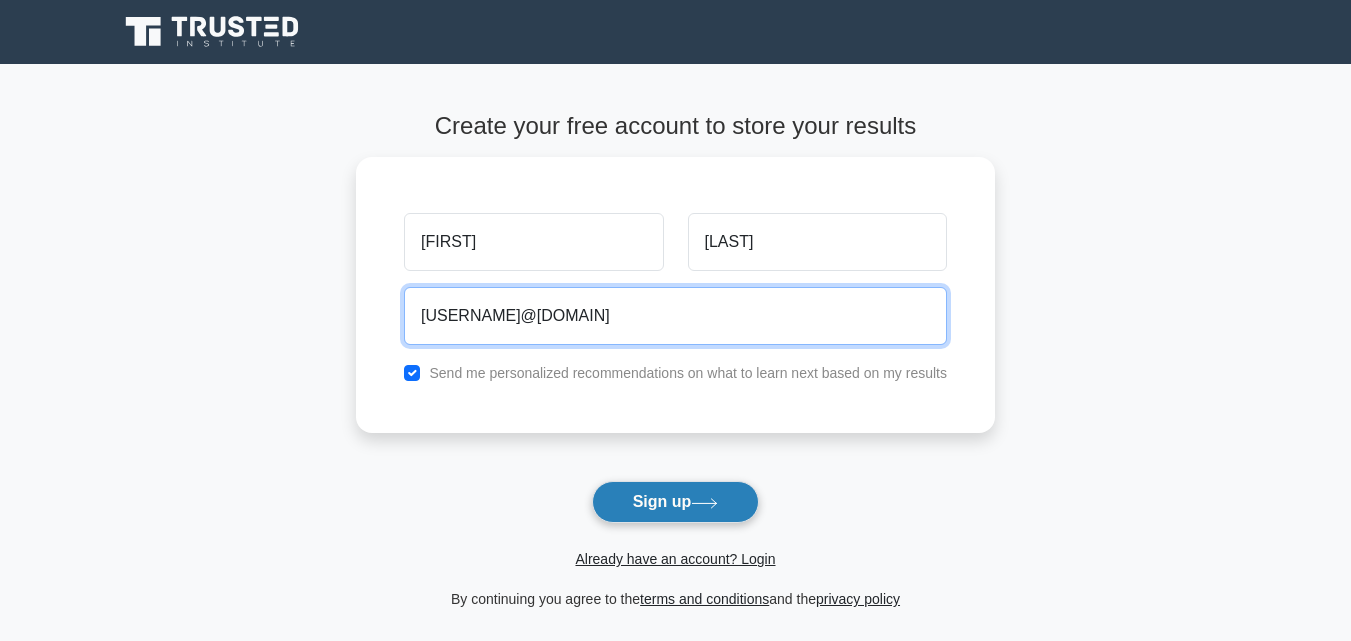 type on "[USERNAME]@[DOMAIN]" 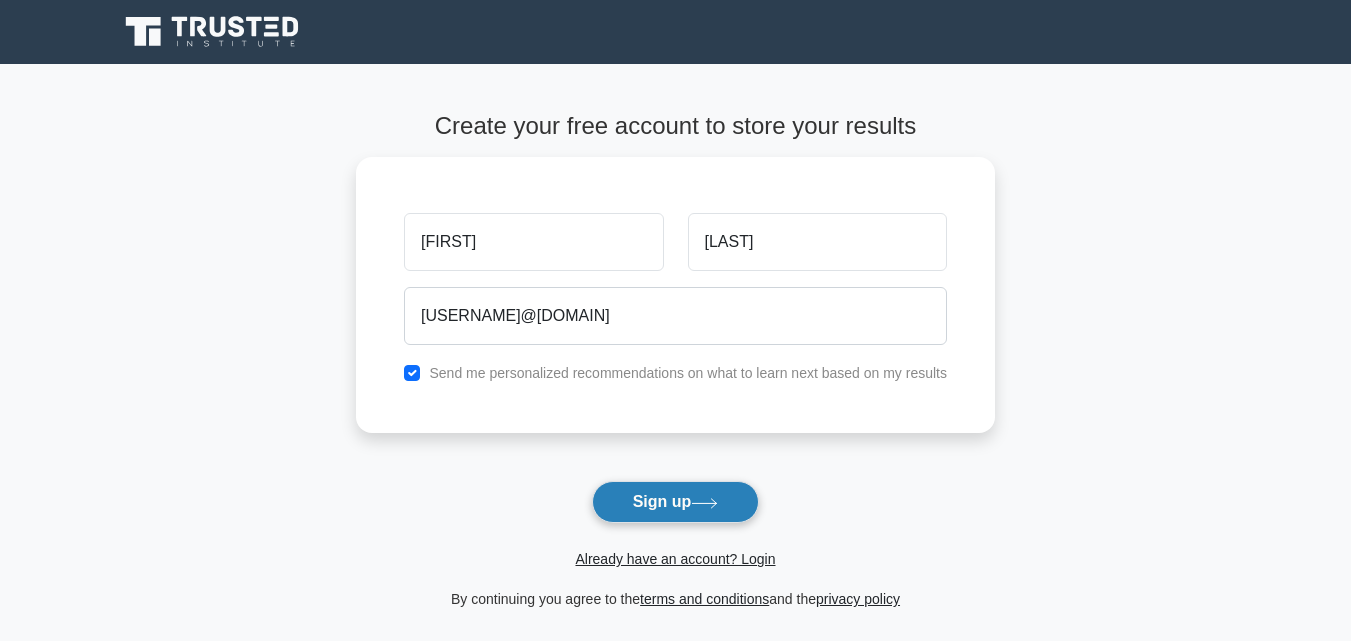 click 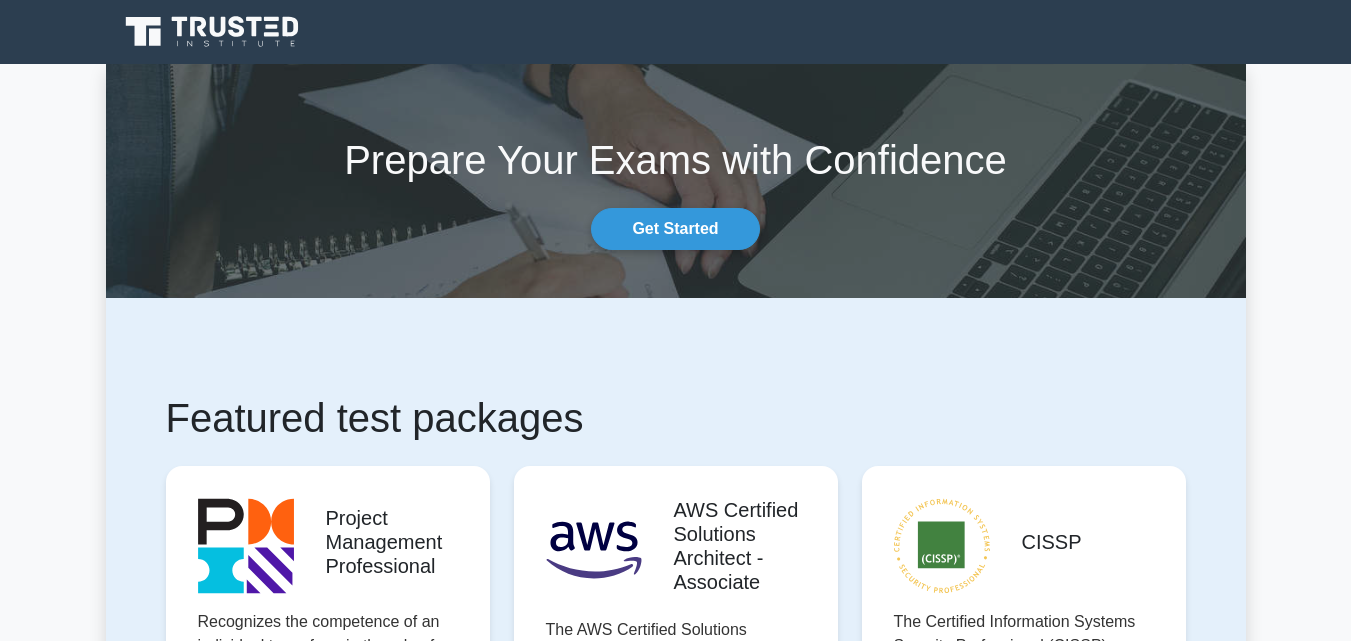 scroll, scrollTop: 0, scrollLeft: 0, axis: both 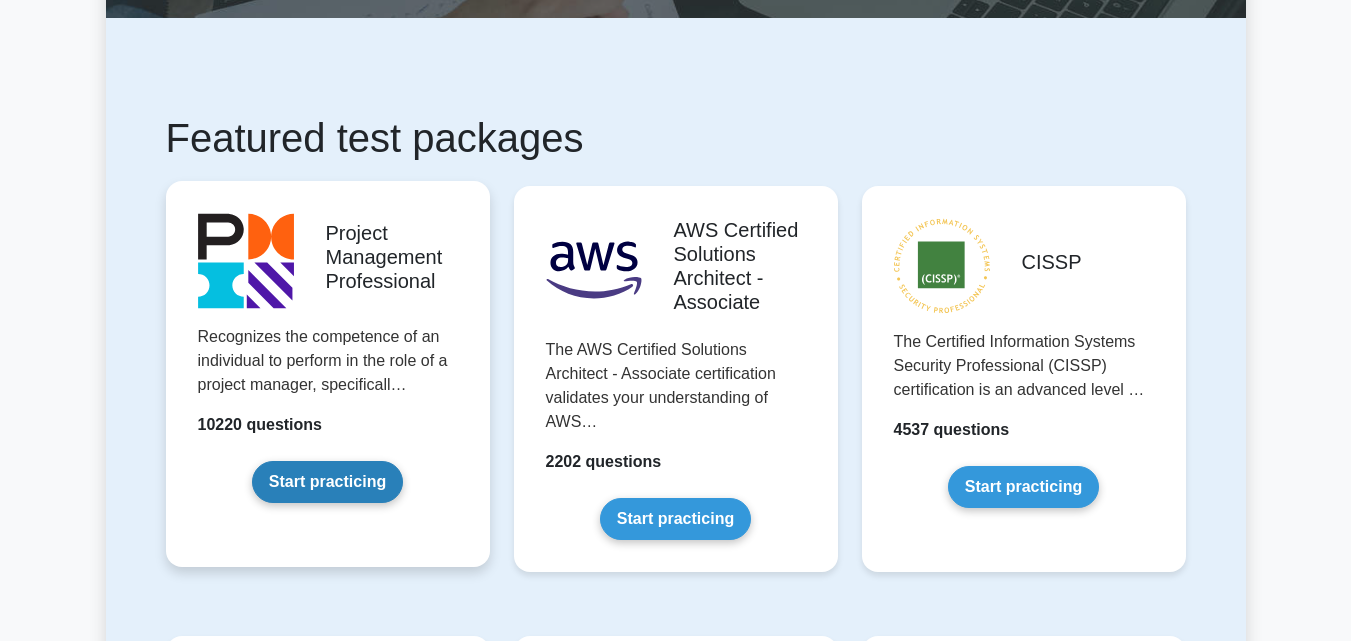 click on "Start practicing" at bounding box center (327, 482) 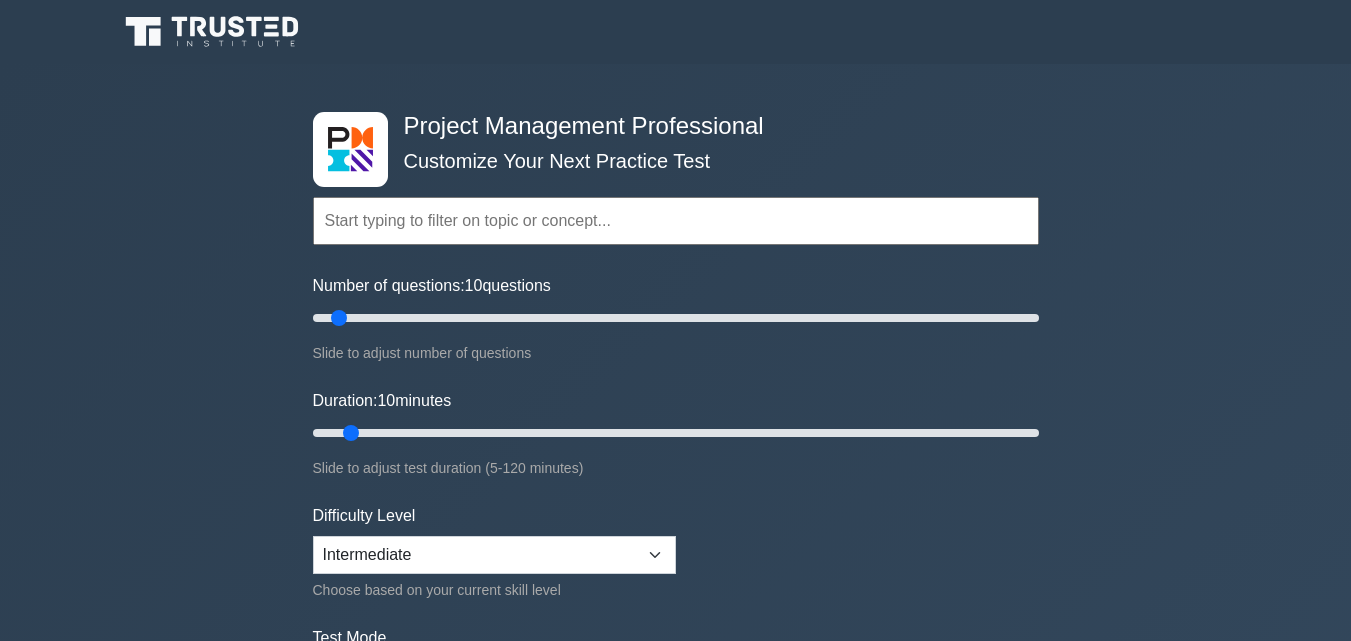 scroll, scrollTop: 0, scrollLeft: 0, axis: both 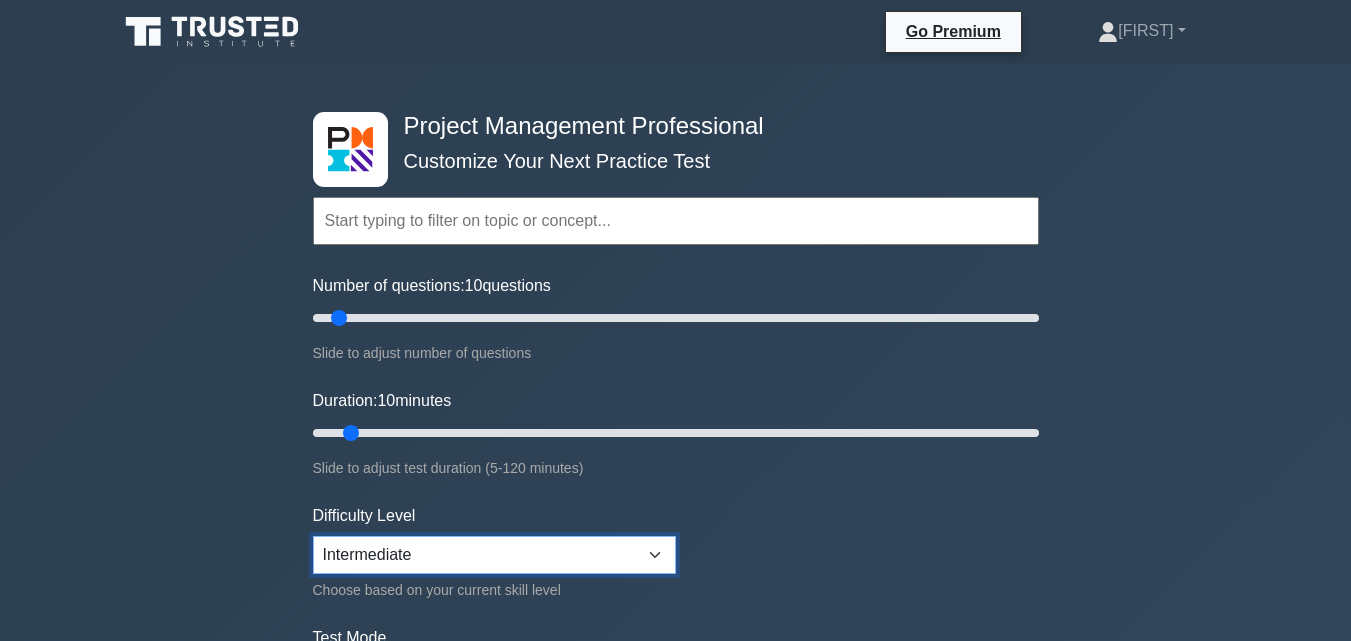 click on "Beginner
Intermediate
Expert" at bounding box center (494, 555) 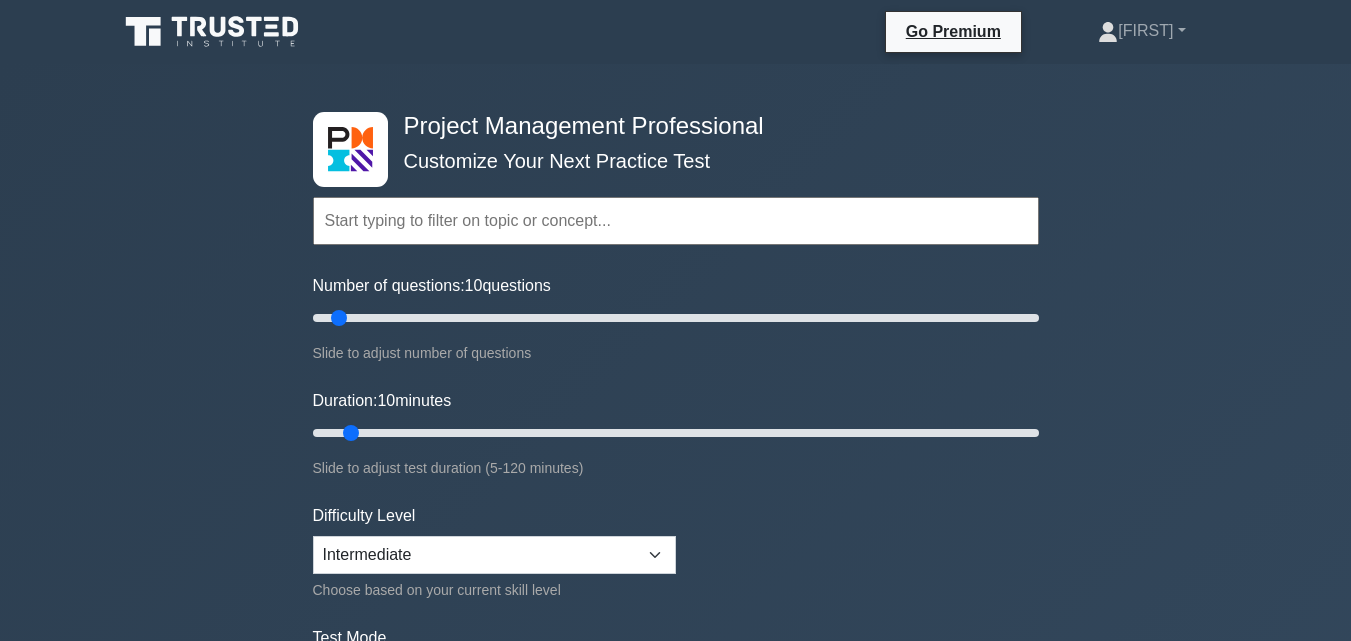 click on "Topics
Scope Management
Time Management
Cost Management
Quality Management
Risk Management
Integration Management
Human Resource Management
Communication Management
Procurement Management" at bounding box center [676, 445] 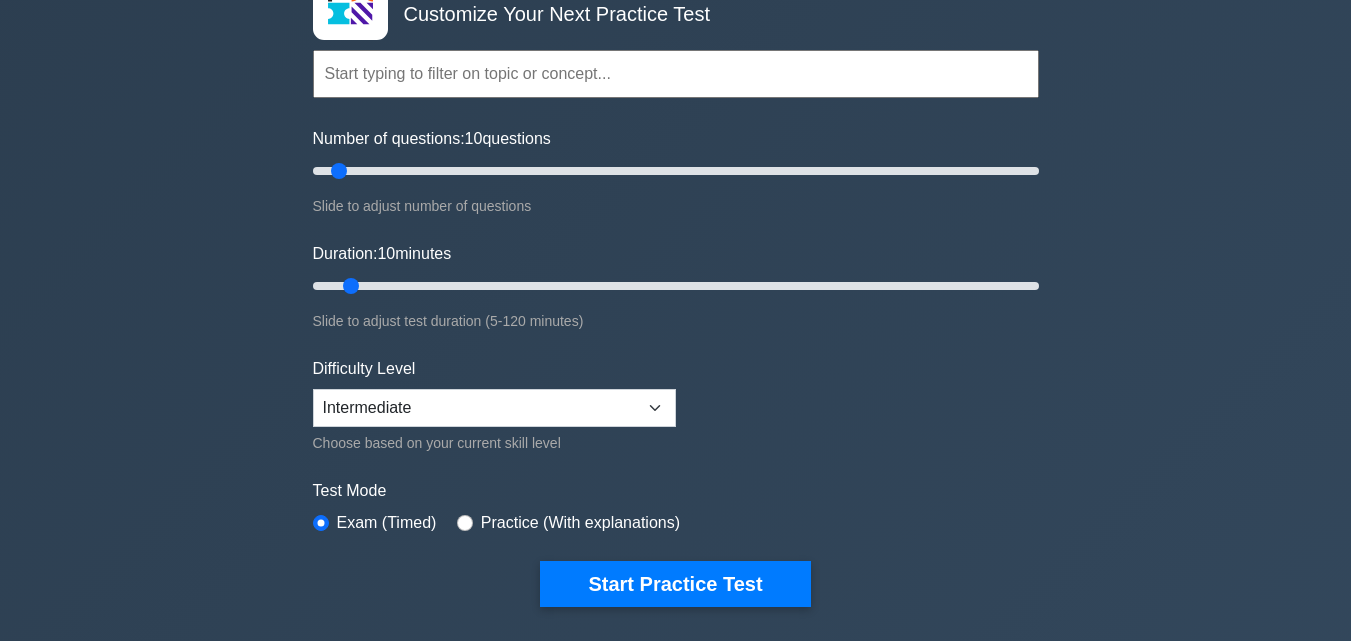 scroll, scrollTop: 160, scrollLeft: 0, axis: vertical 